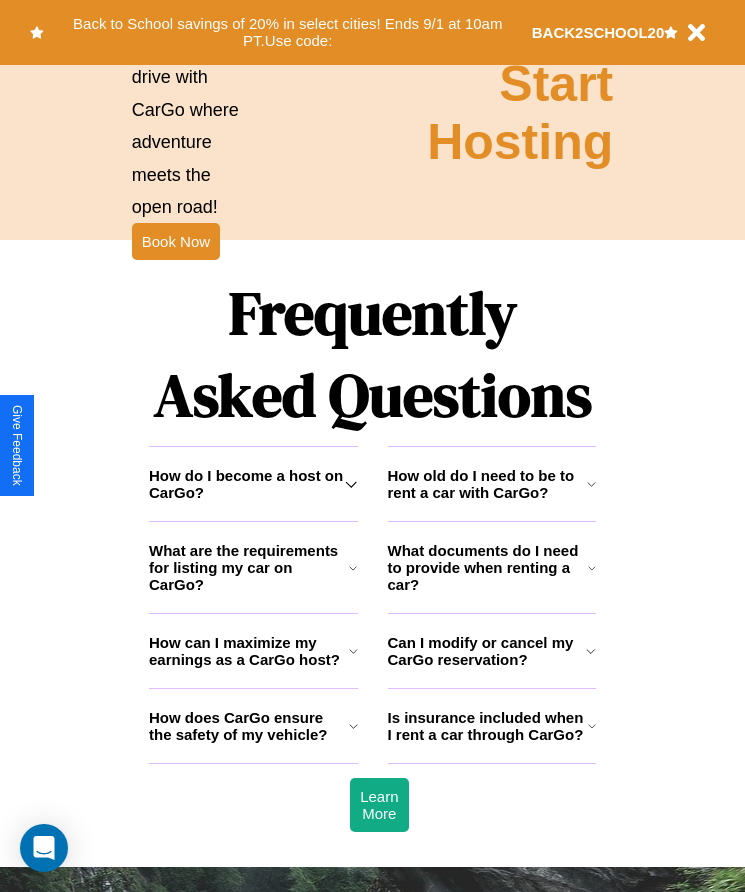 scroll, scrollTop: 2608, scrollLeft: 0, axis: vertical 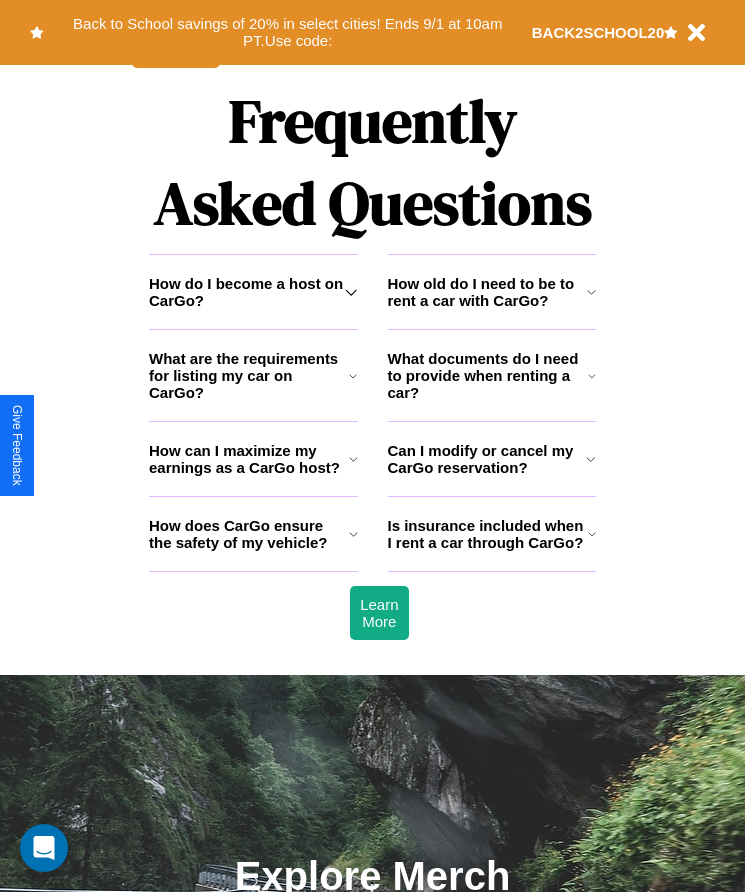 click 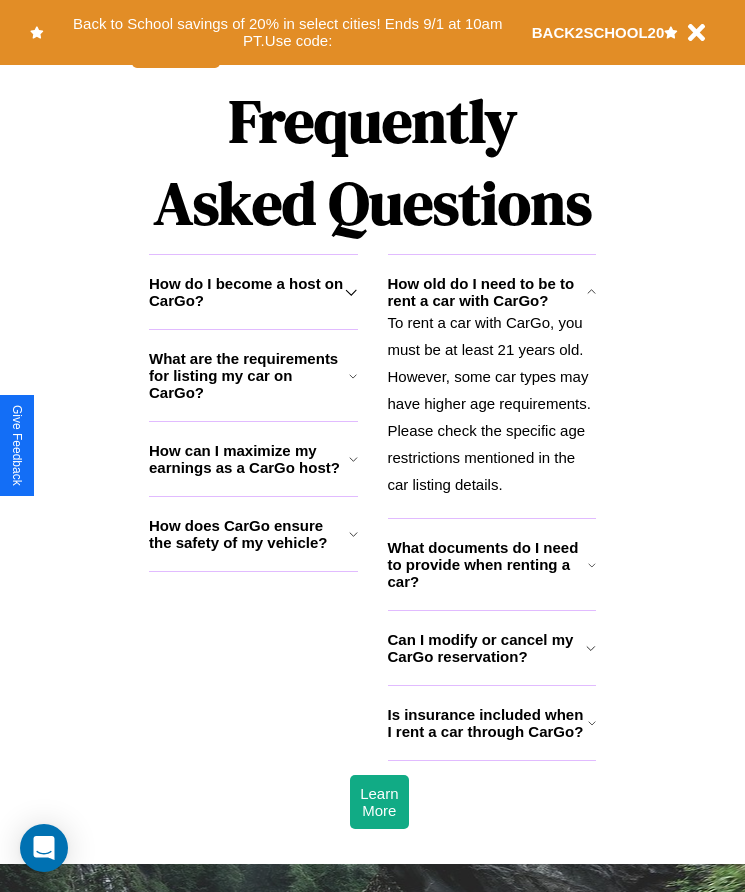 click on "How do I become a host on CarGo?" at bounding box center [247, 292] 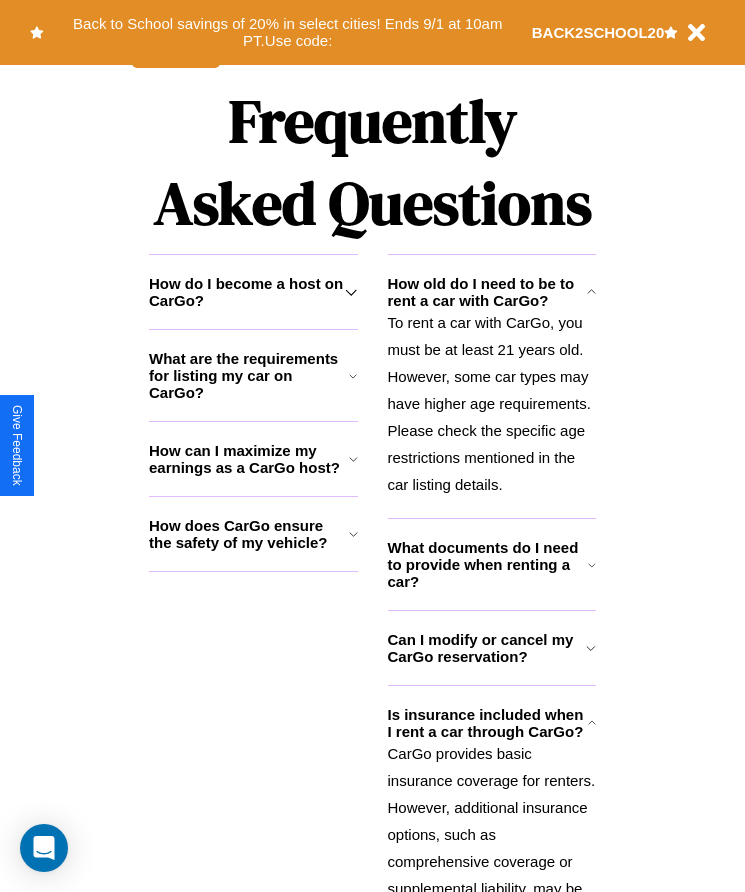 click 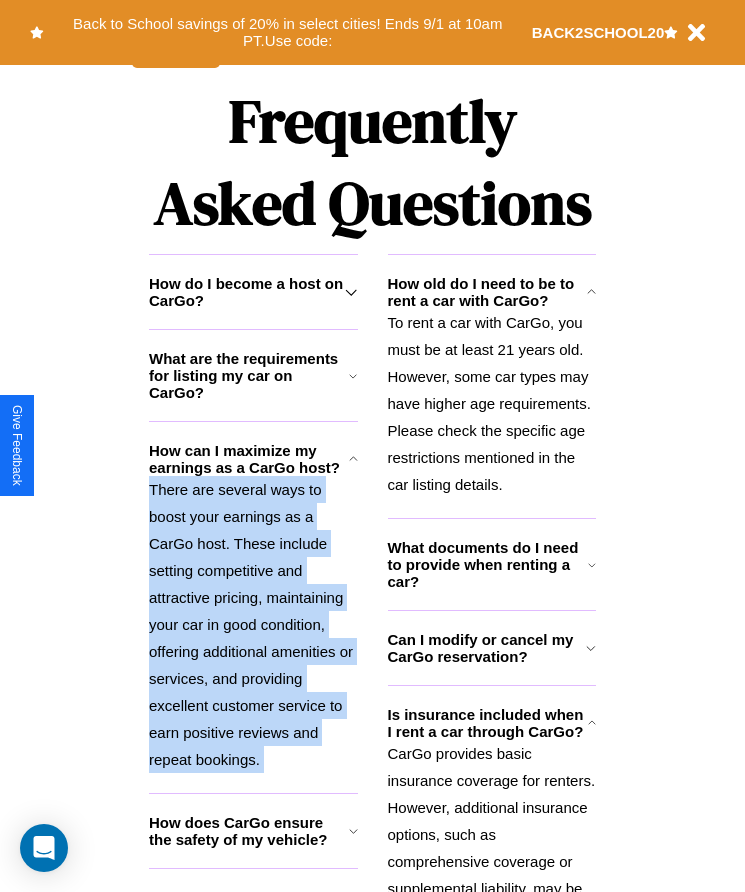 click 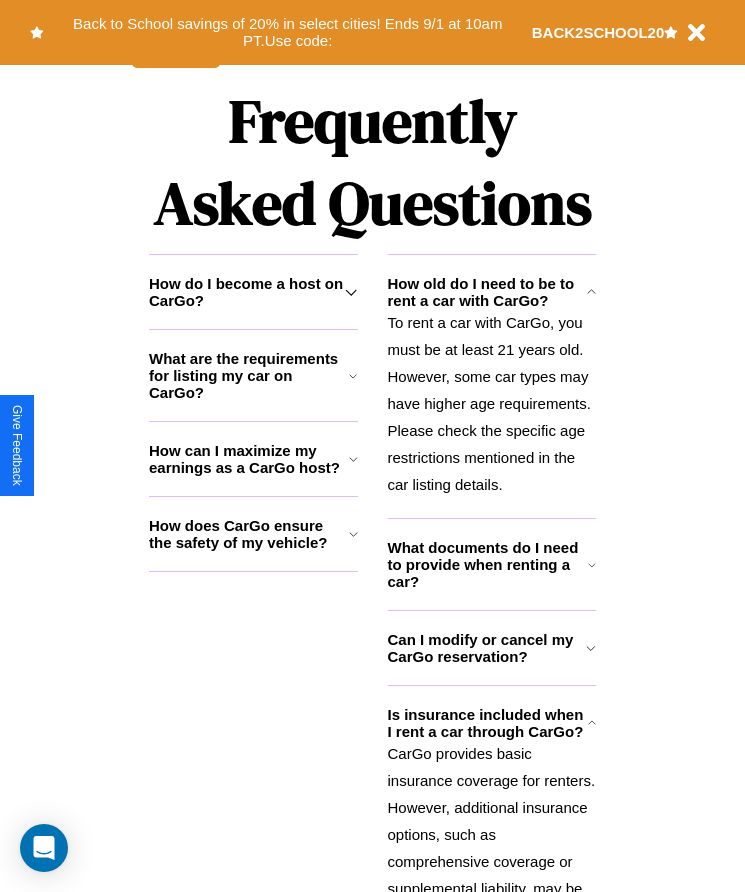 click 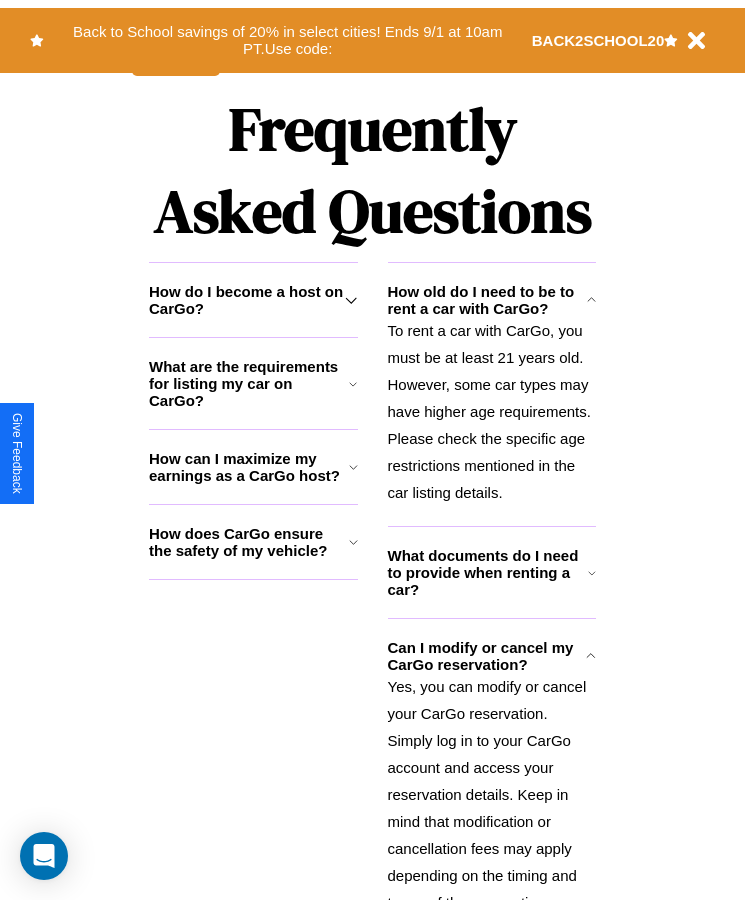 scroll, scrollTop: 0, scrollLeft: 0, axis: both 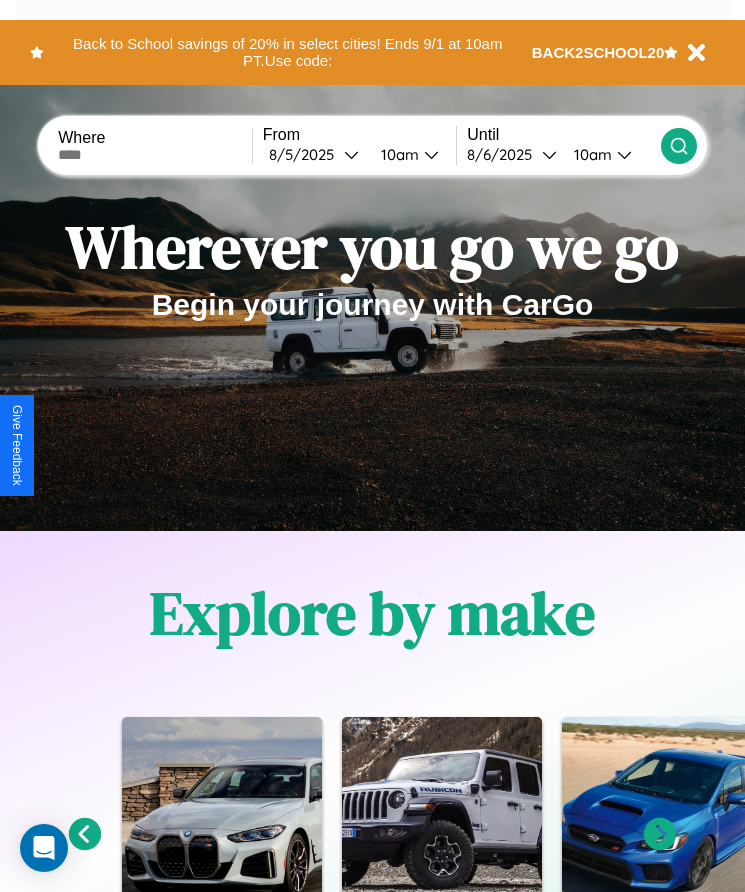 click at bounding box center [155, 155] 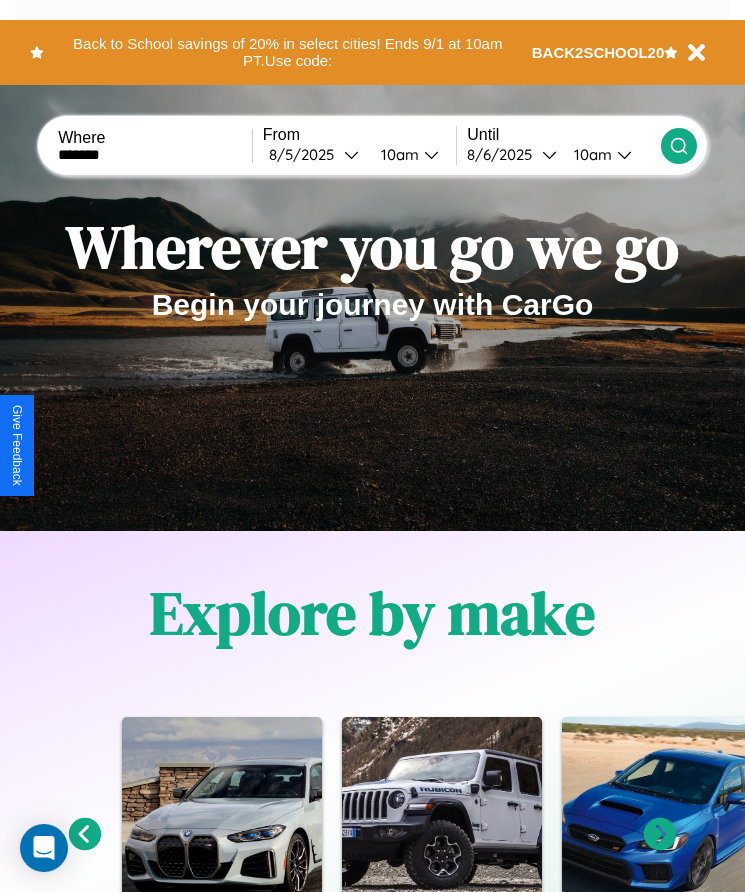 type on "*******" 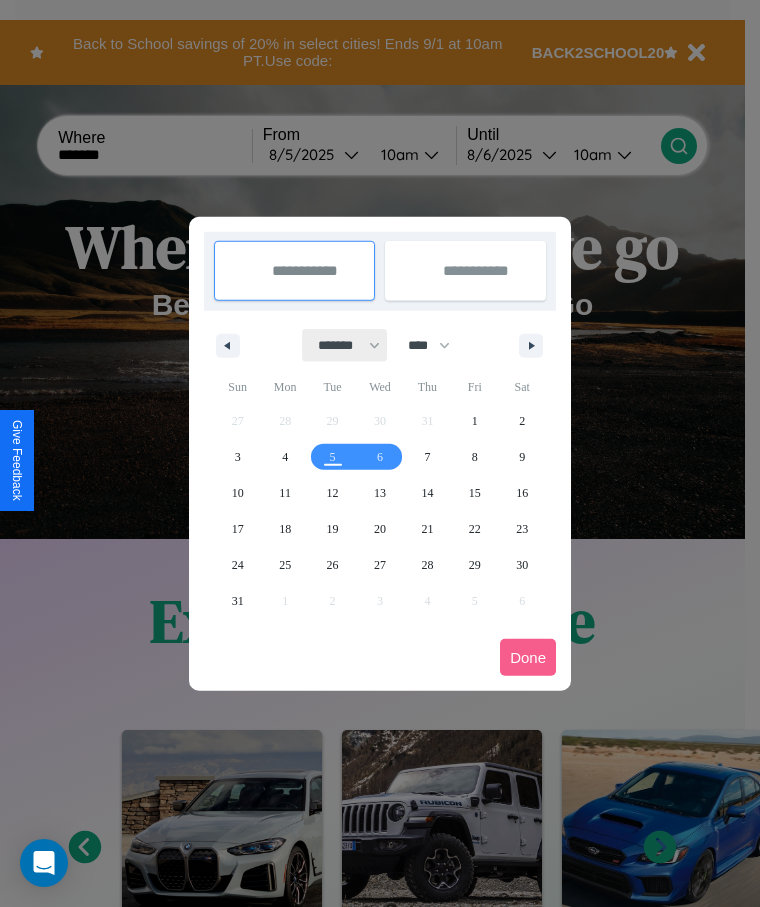 click on "******* ******** ***** ***** *** **** **** ****** ********* ******* ******** ********" at bounding box center [345, 345] 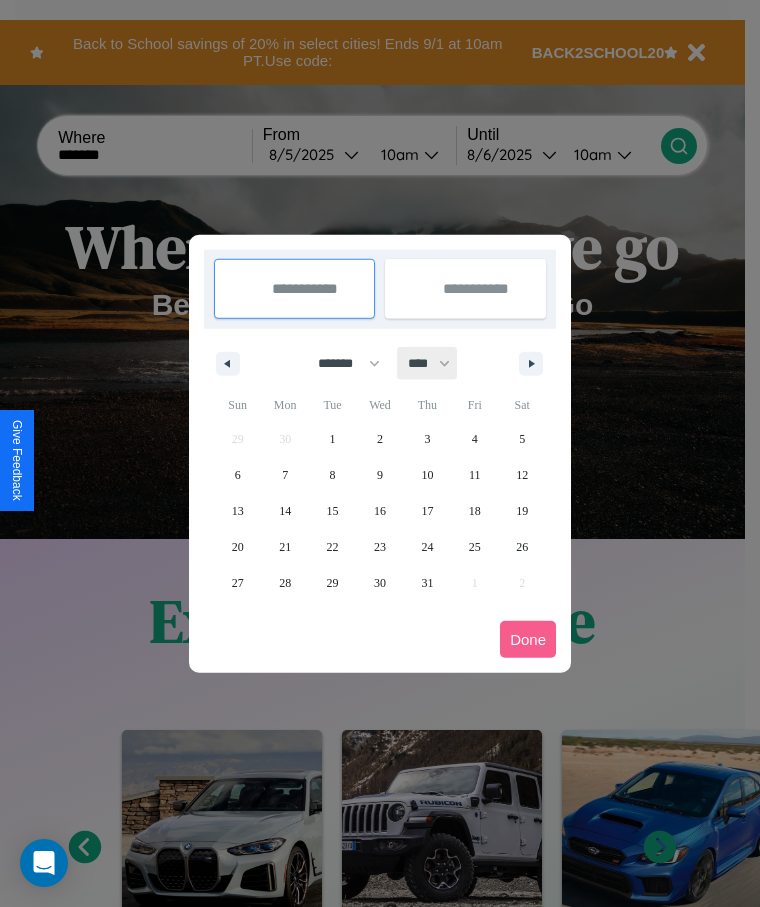 click on "**** **** **** **** **** **** **** **** **** **** **** **** **** **** **** **** **** **** **** **** **** **** **** **** **** **** **** **** **** **** **** **** **** **** **** **** **** **** **** **** **** **** **** **** **** **** **** **** **** **** **** **** **** **** **** **** **** **** **** **** **** **** **** **** **** **** **** **** **** **** **** **** **** **** **** **** **** **** **** **** **** **** **** **** **** **** **** **** **** **** **** **** **** **** **** **** **** **** **** **** **** **** **** **** **** **** **** **** **** **** **** **** **** **** **** **** **** **** **** **** ****" at bounding box center (428, 363) 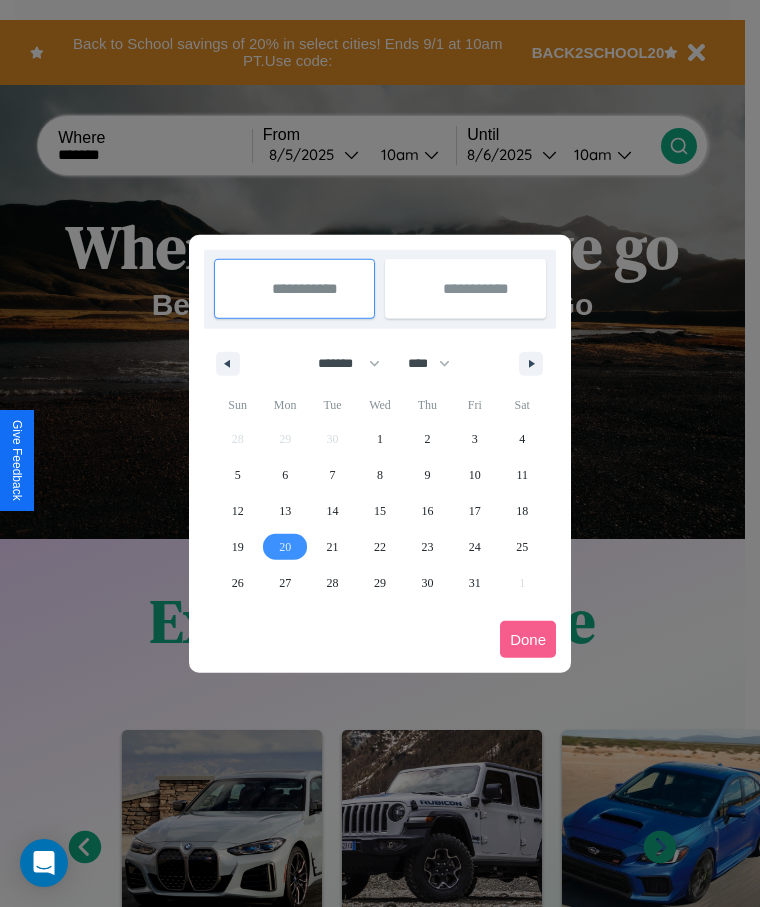 click on "20" at bounding box center [285, 547] 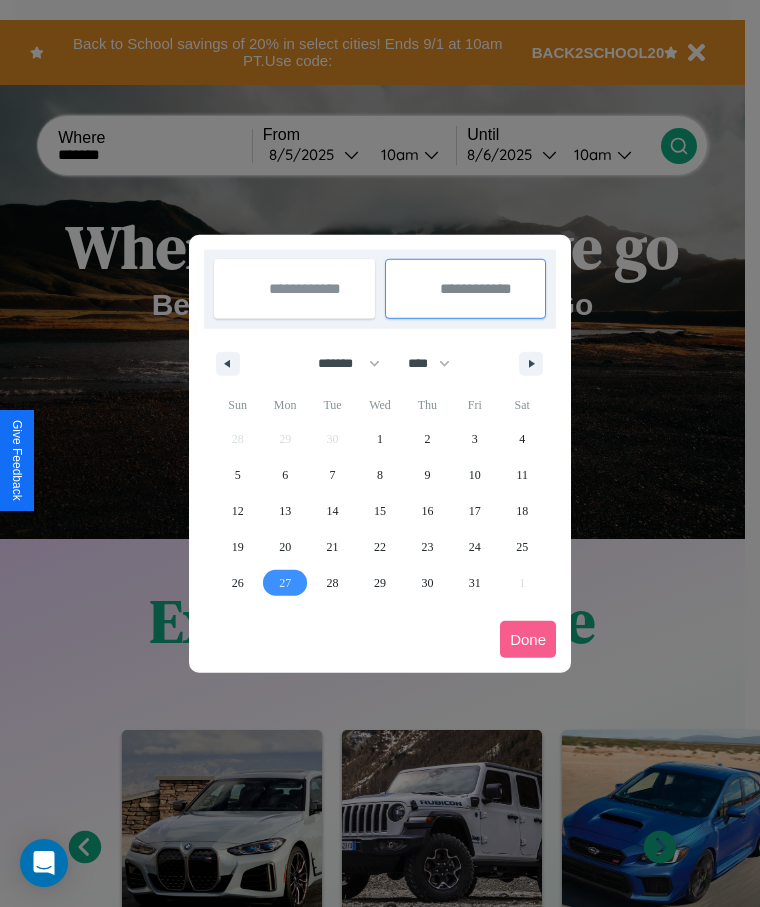 click on "27" at bounding box center [285, 583] 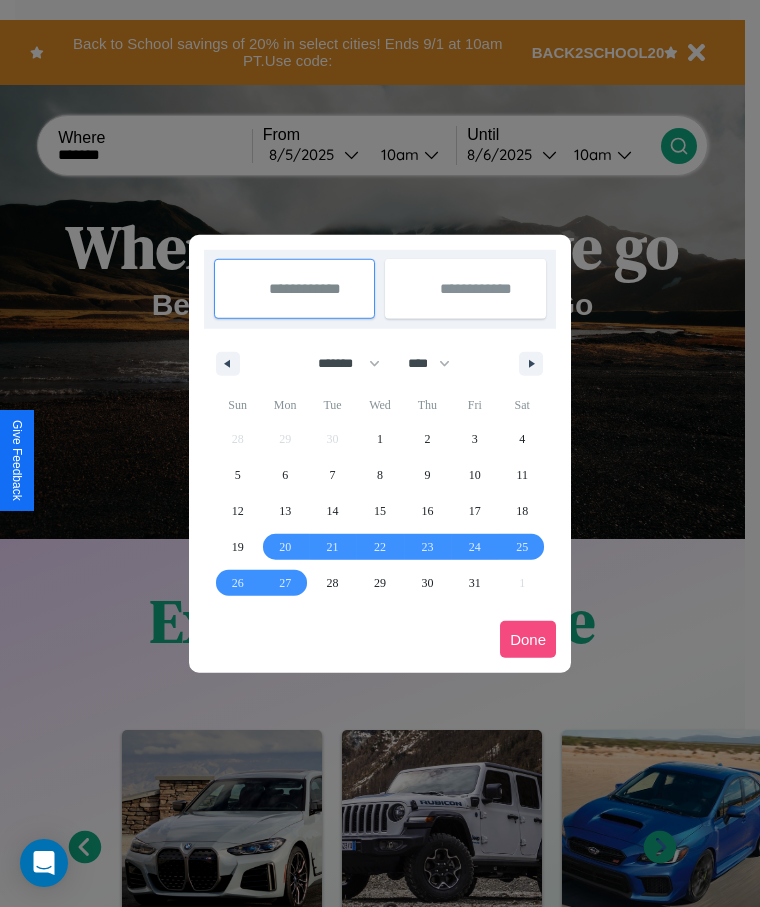 click on "Done" at bounding box center [528, 639] 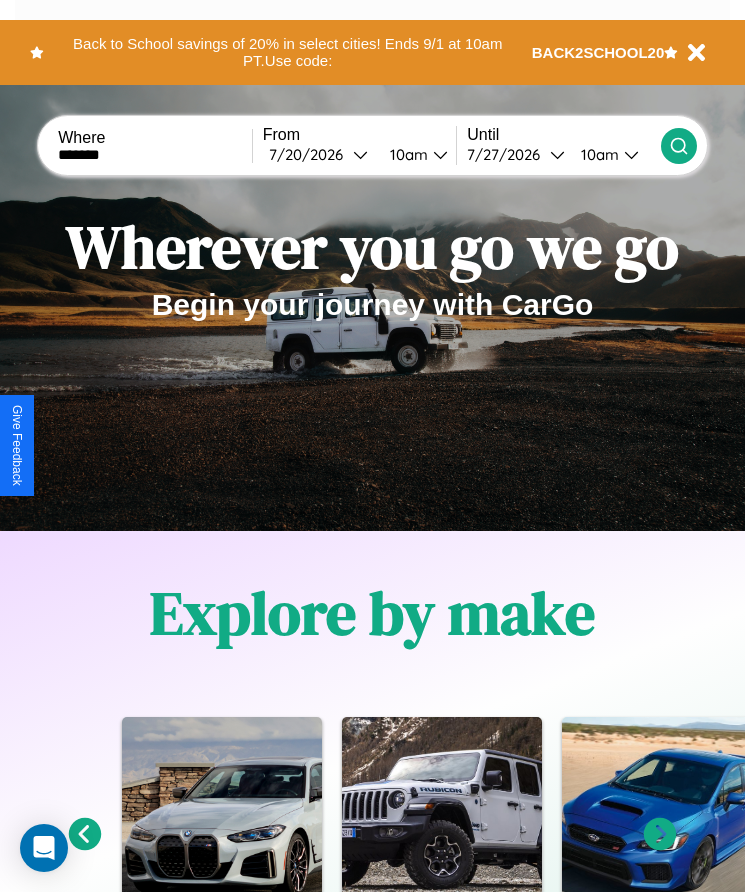 click 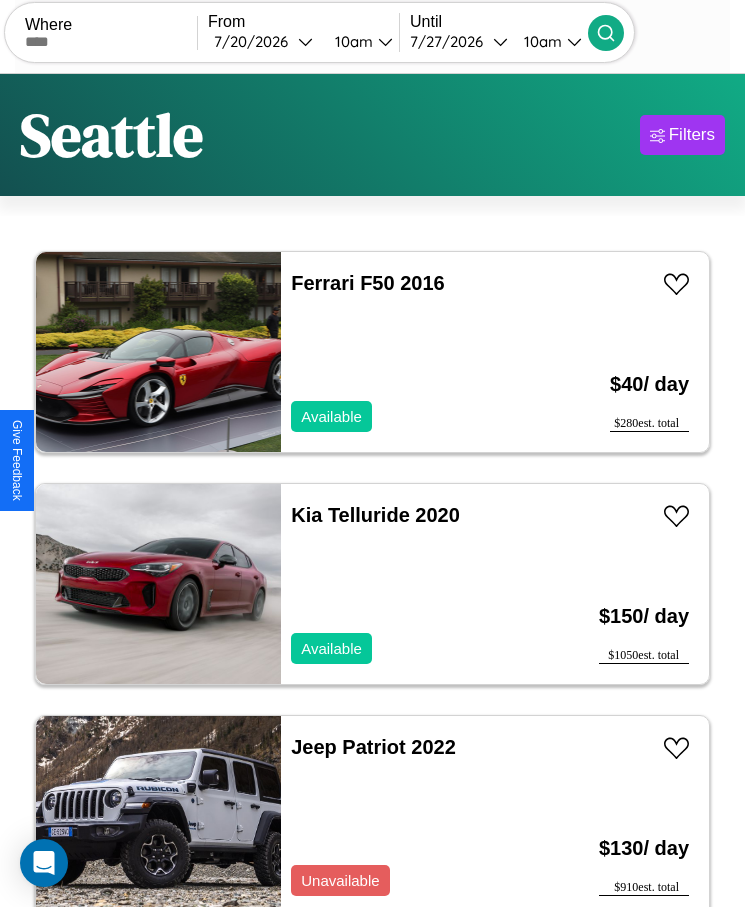 scroll, scrollTop: 50, scrollLeft: 0, axis: vertical 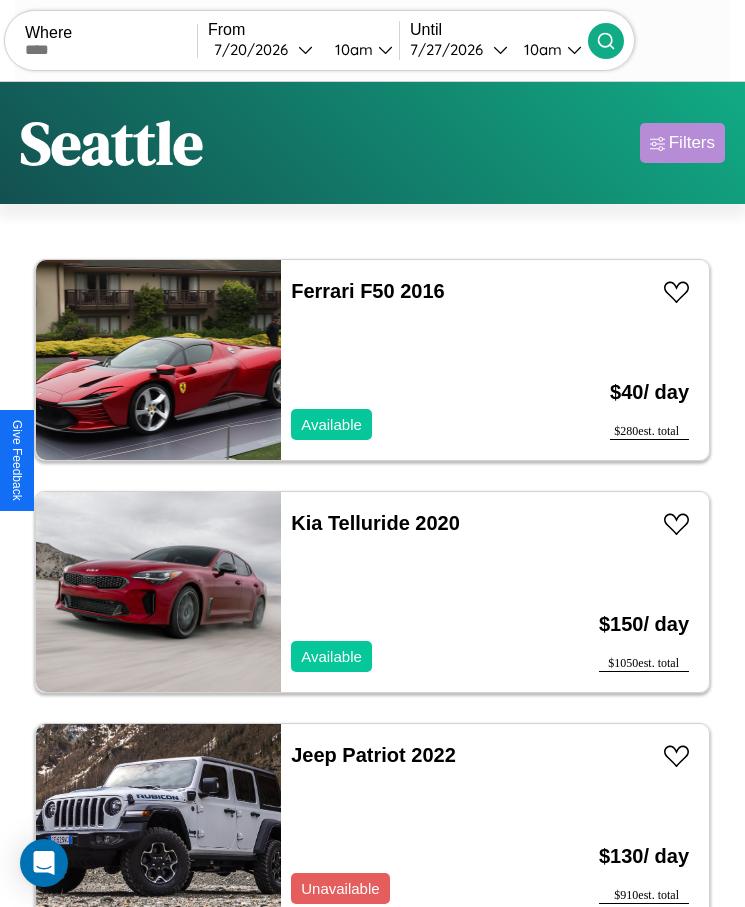 click on "Filters" at bounding box center (692, 143) 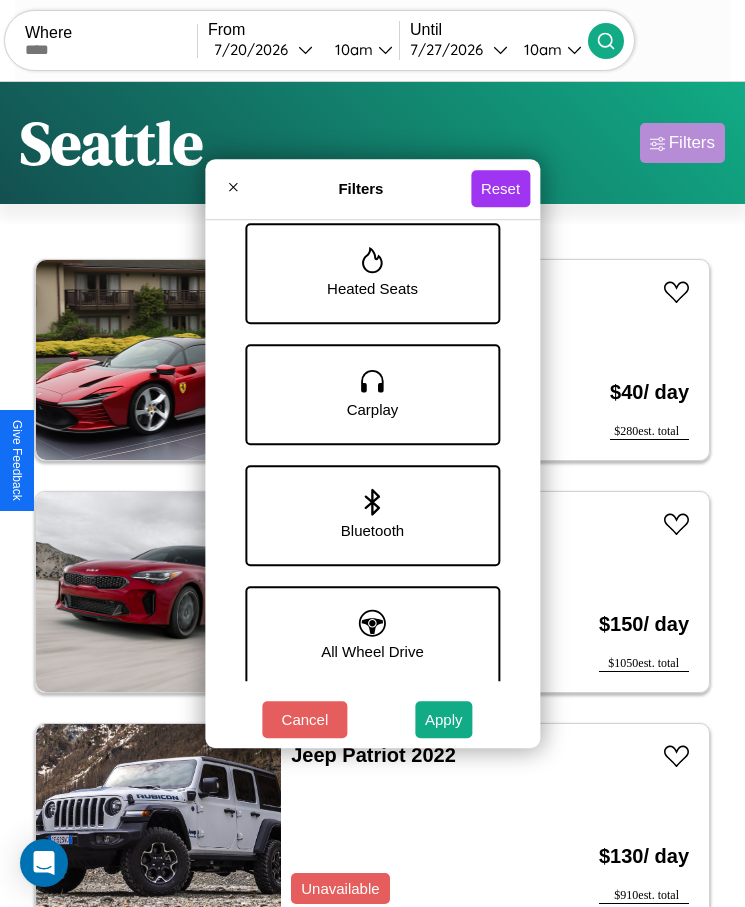 scroll, scrollTop: 1247, scrollLeft: 0, axis: vertical 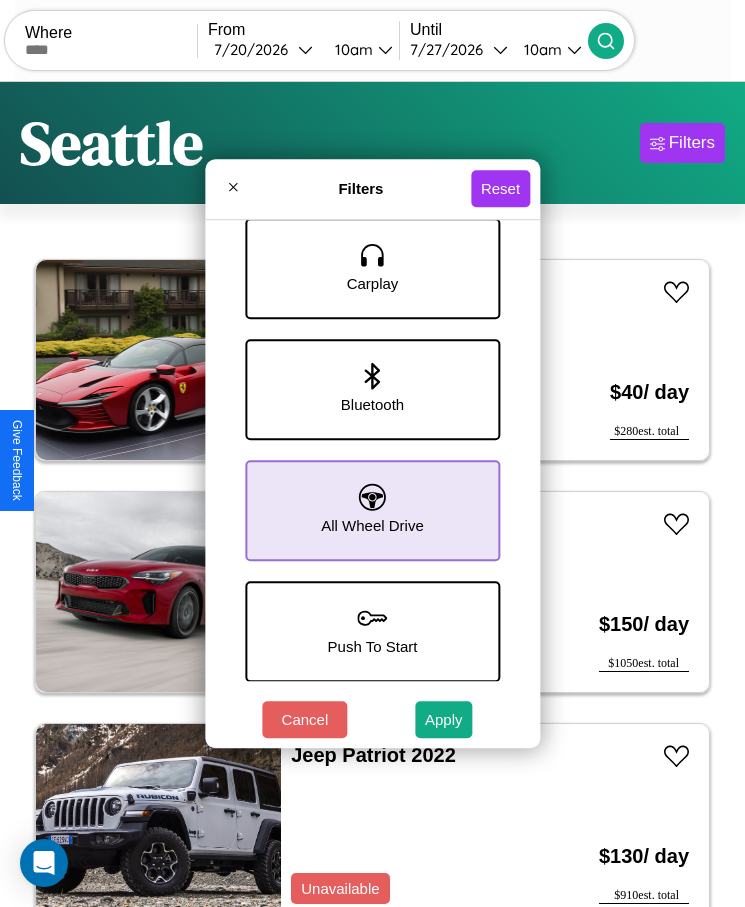 click 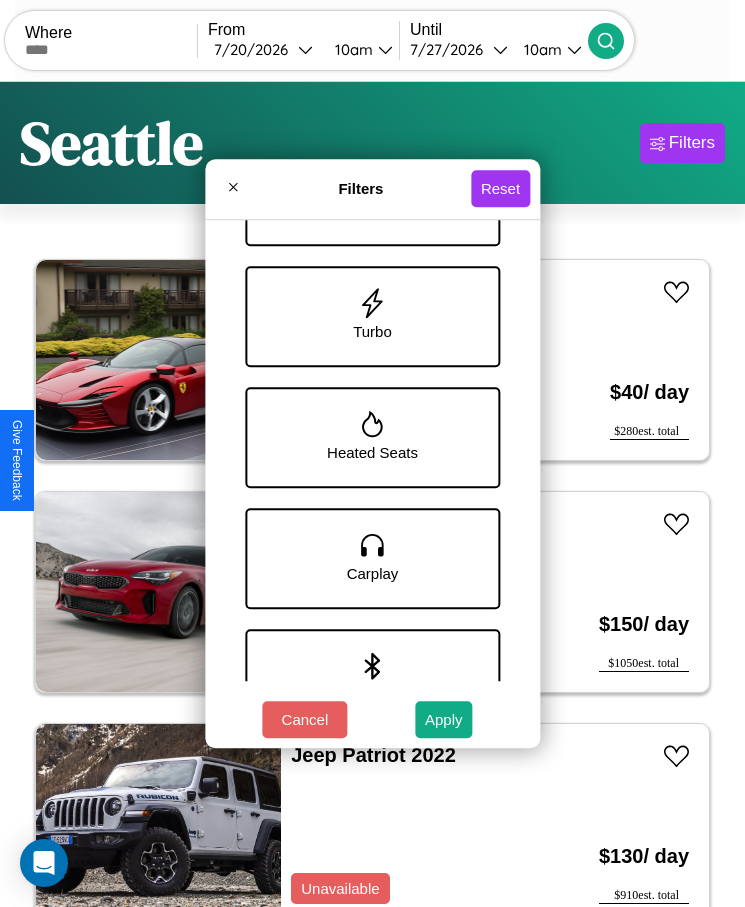 scroll, scrollTop: 815, scrollLeft: 0, axis: vertical 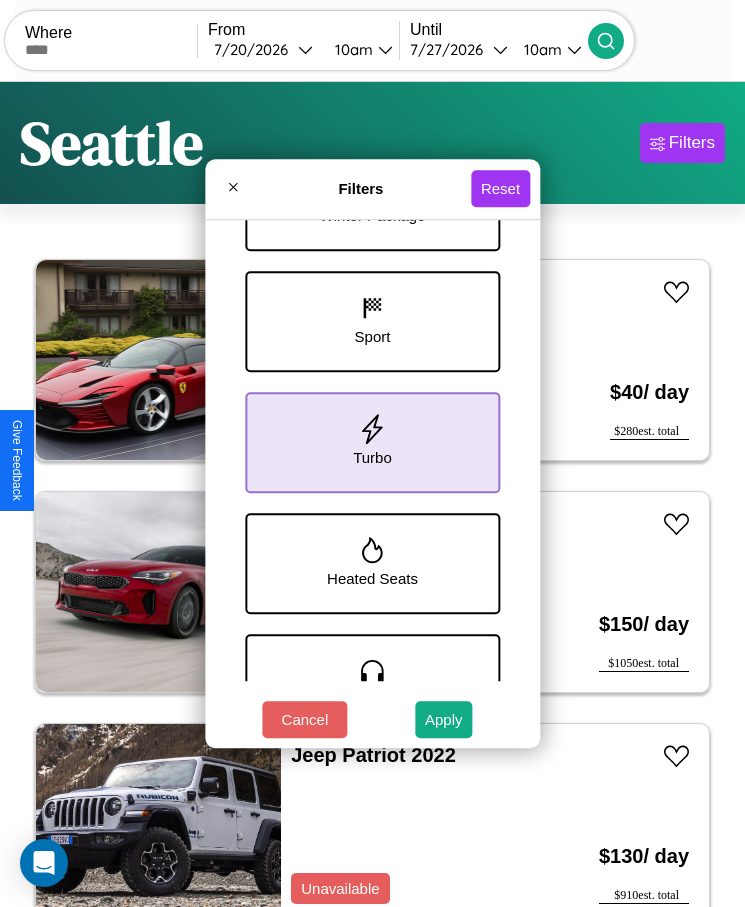 click 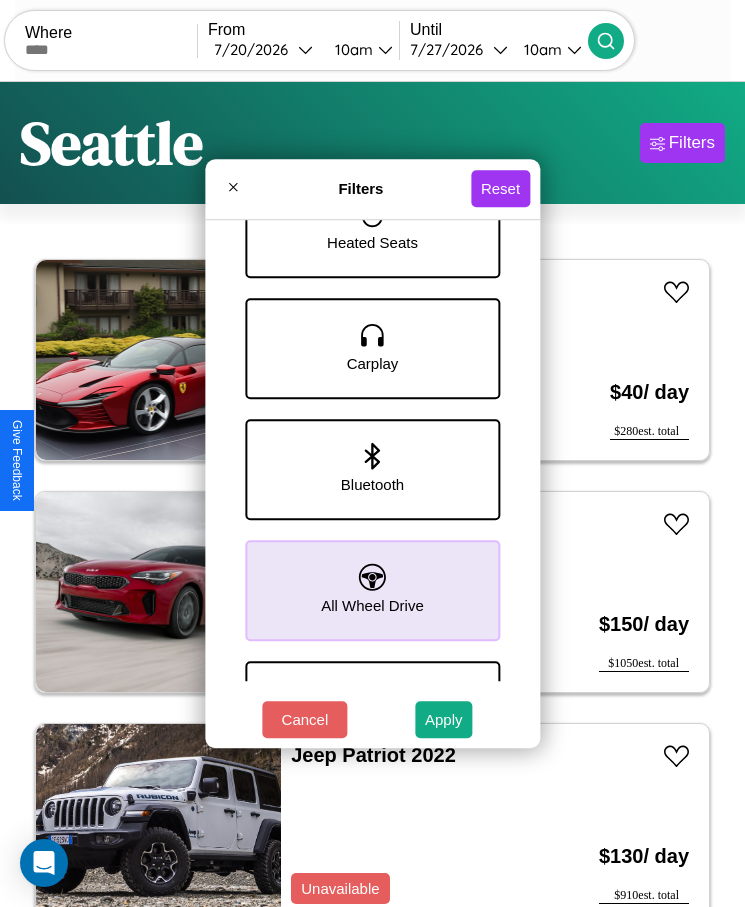 scroll, scrollTop: 1247, scrollLeft: 0, axis: vertical 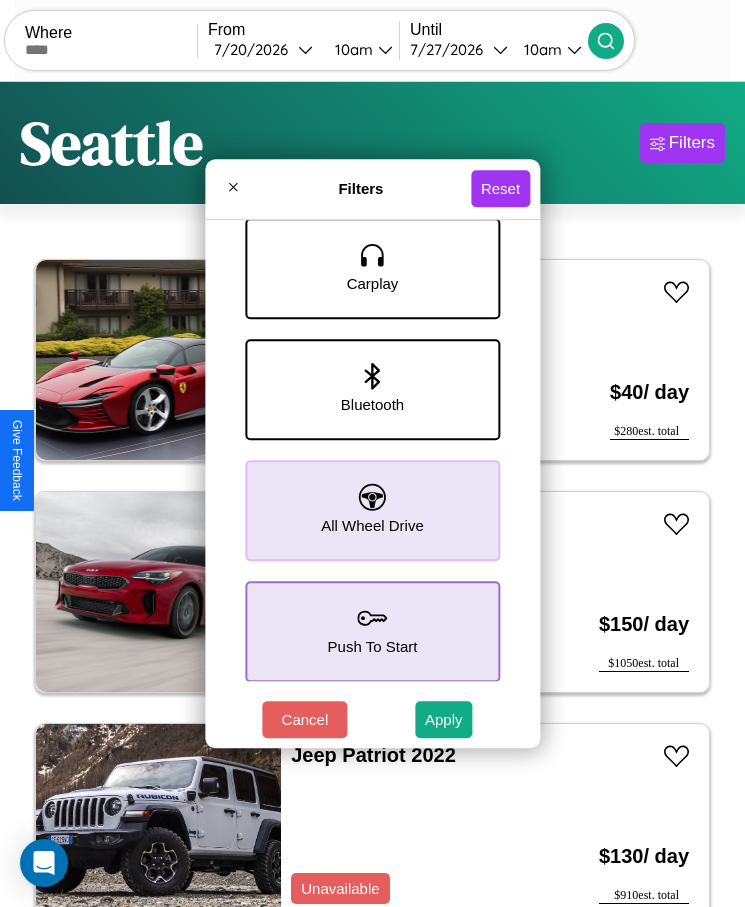 click 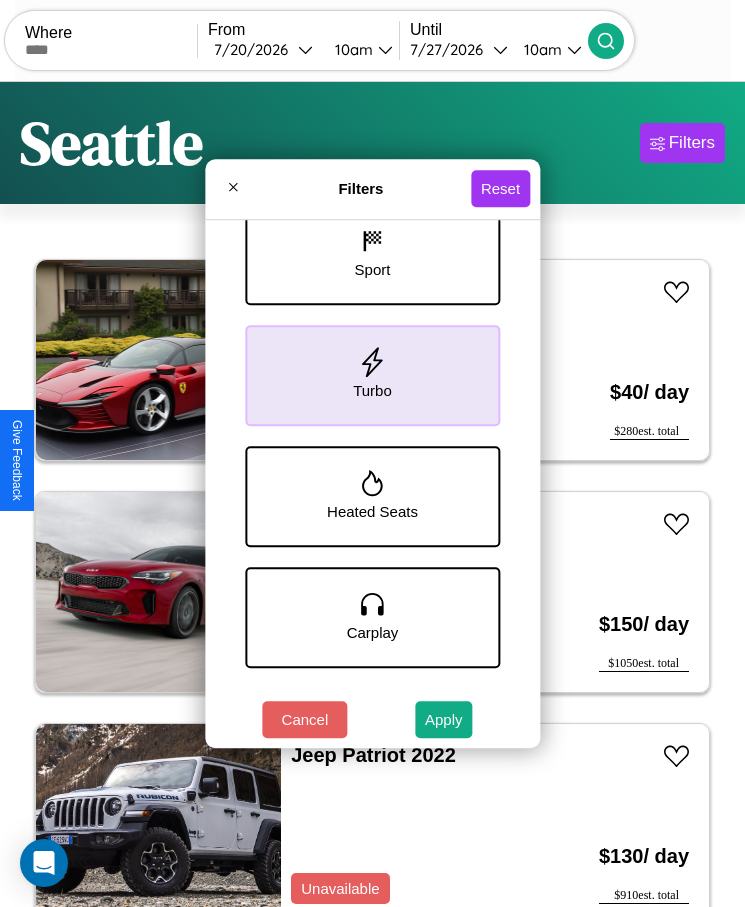 scroll, scrollTop: 694, scrollLeft: 0, axis: vertical 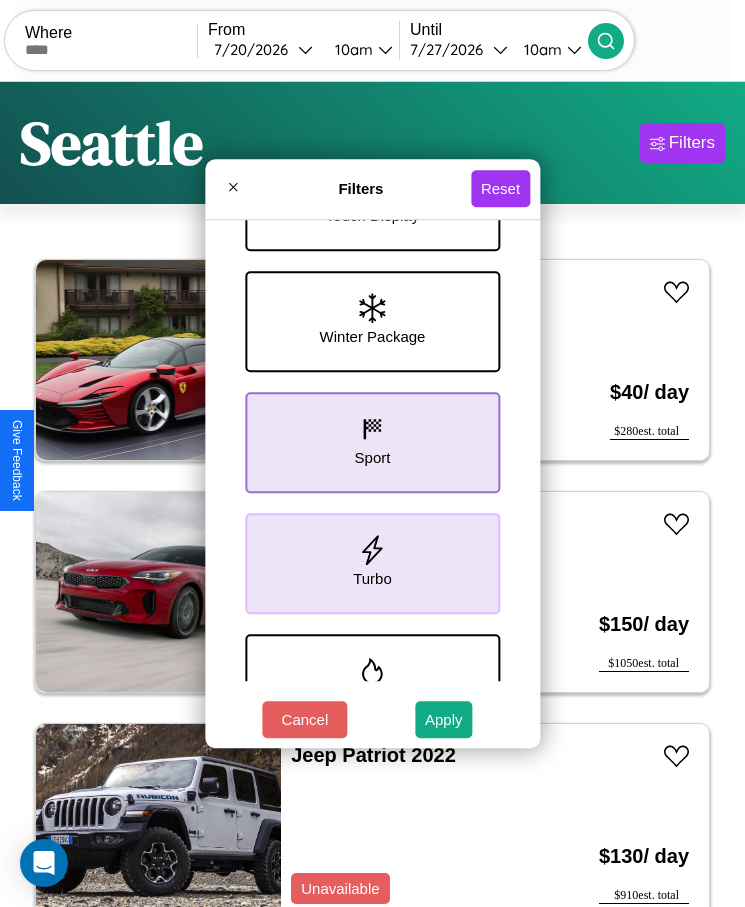 click 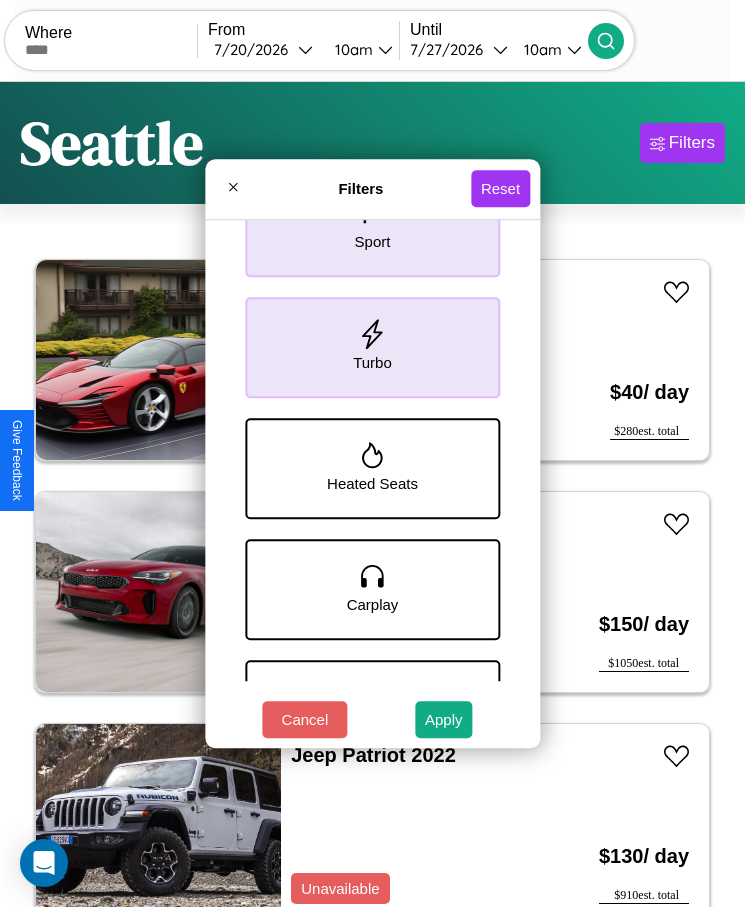 scroll, scrollTop: 936, scrollLeft: 0, axis: vertical 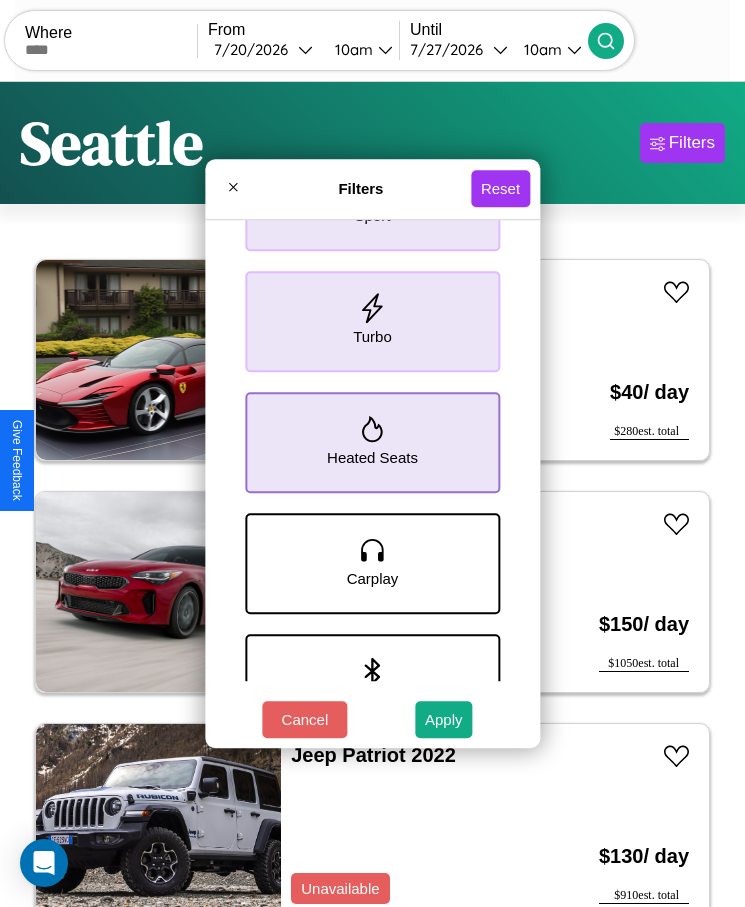 click 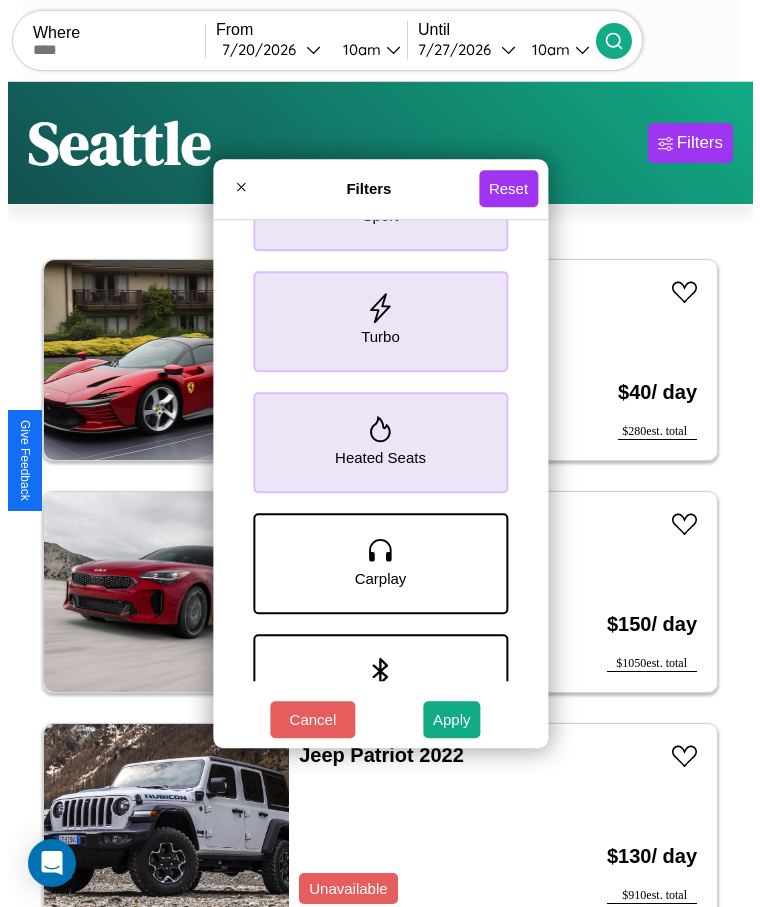 scroll, scrollTop: 573, scrollLeft: 0, axis: vertical 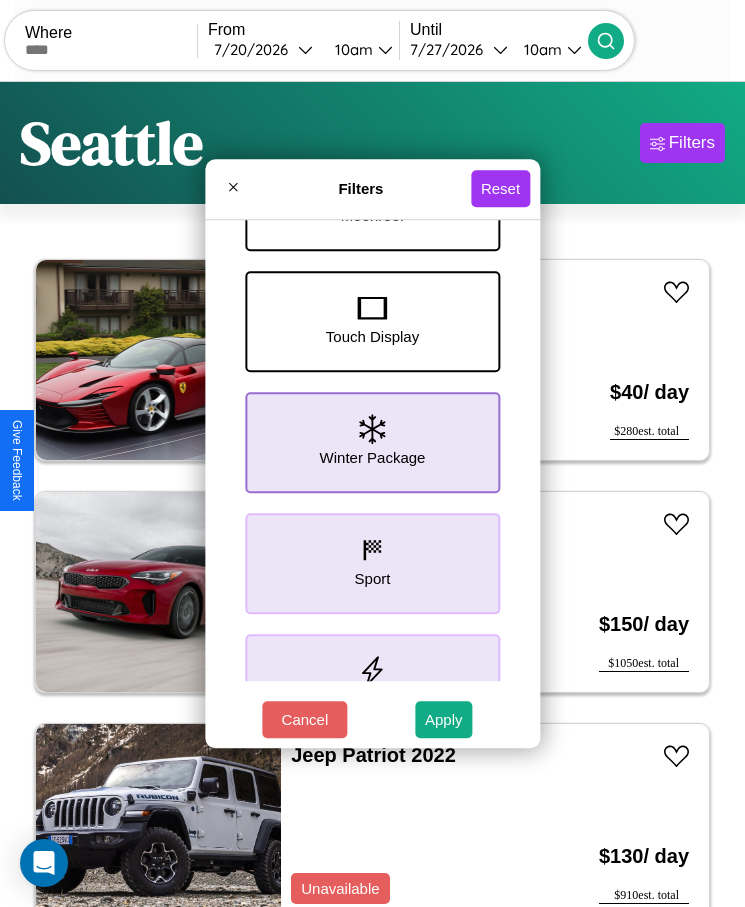 click 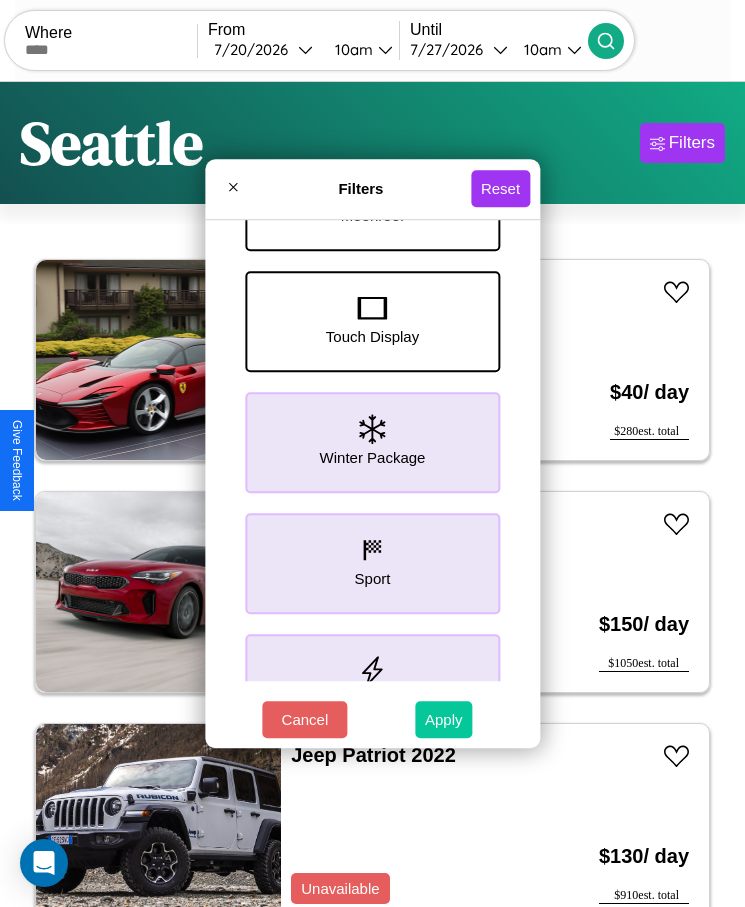 click on "Apply" at bounding box center (444, 719) 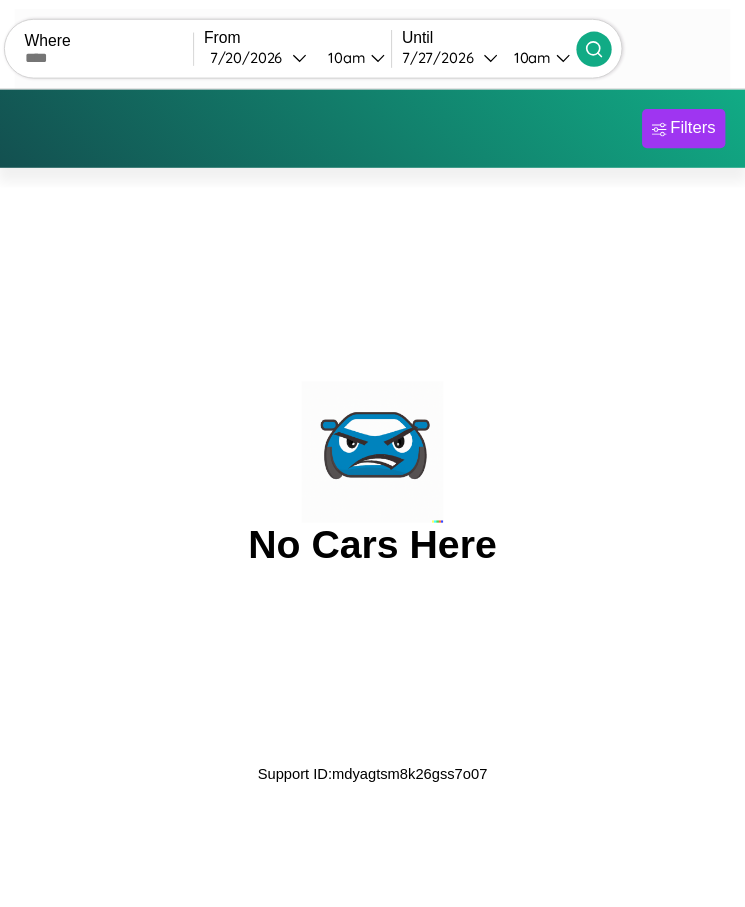 scroll, scrollTop: 0, scrollLeft: 0, axis: both 